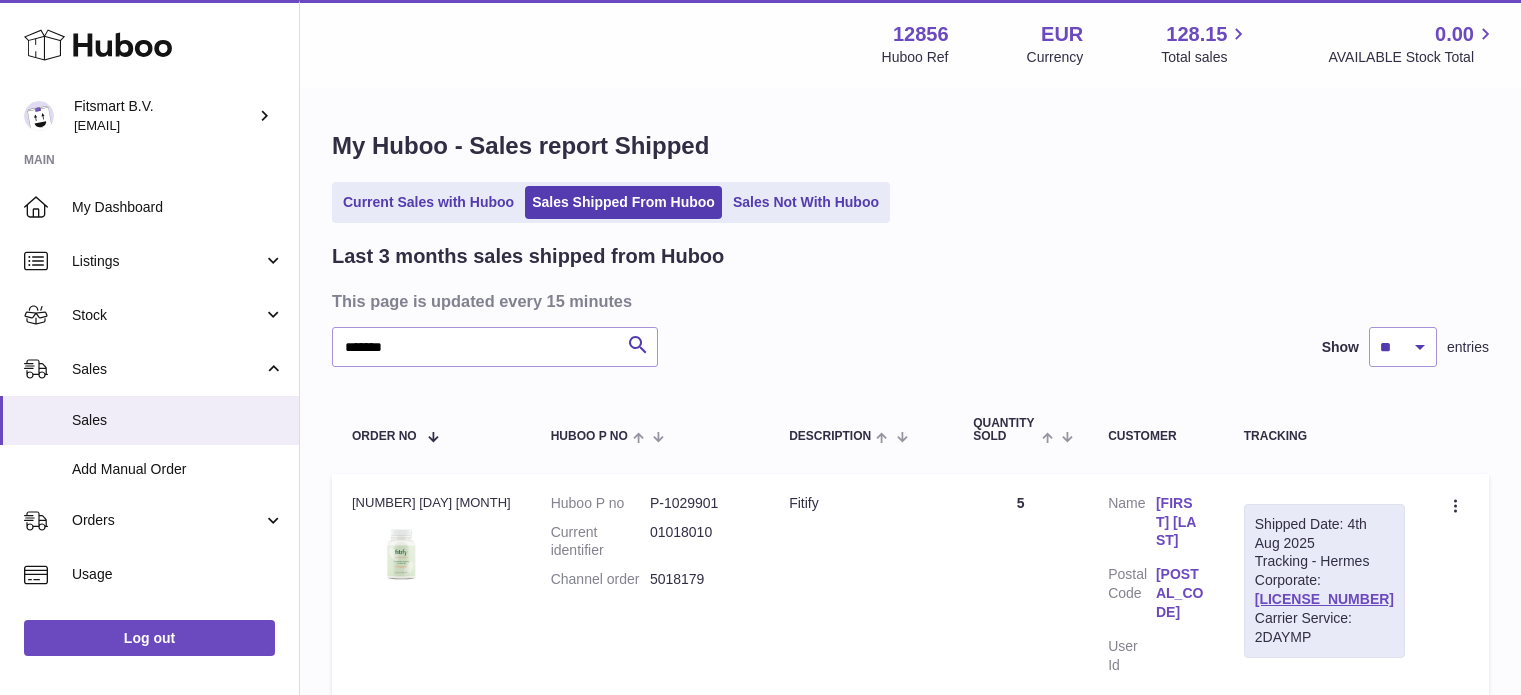 scroll, scrollTop: 0, scrollLeft: 0, axis: both 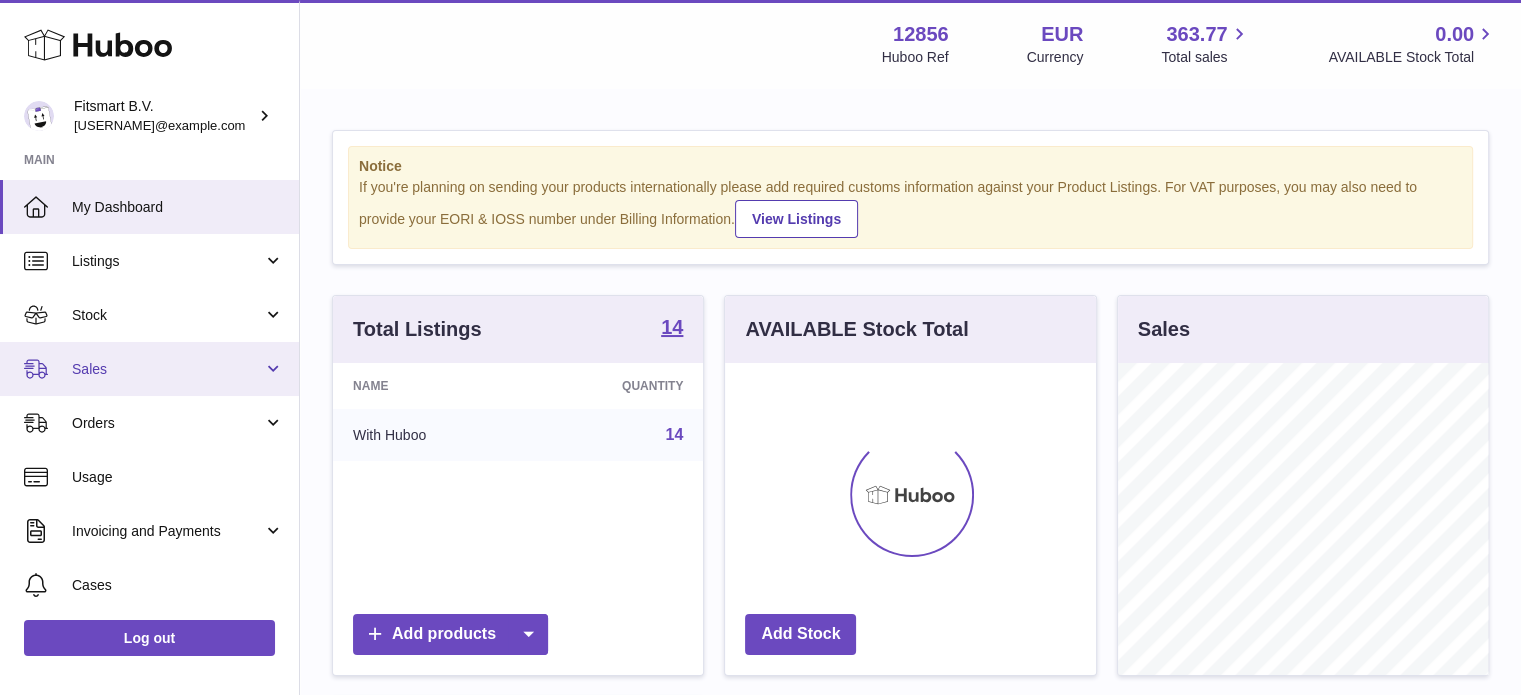 click on "Sales" at bounding box center (167, 369) 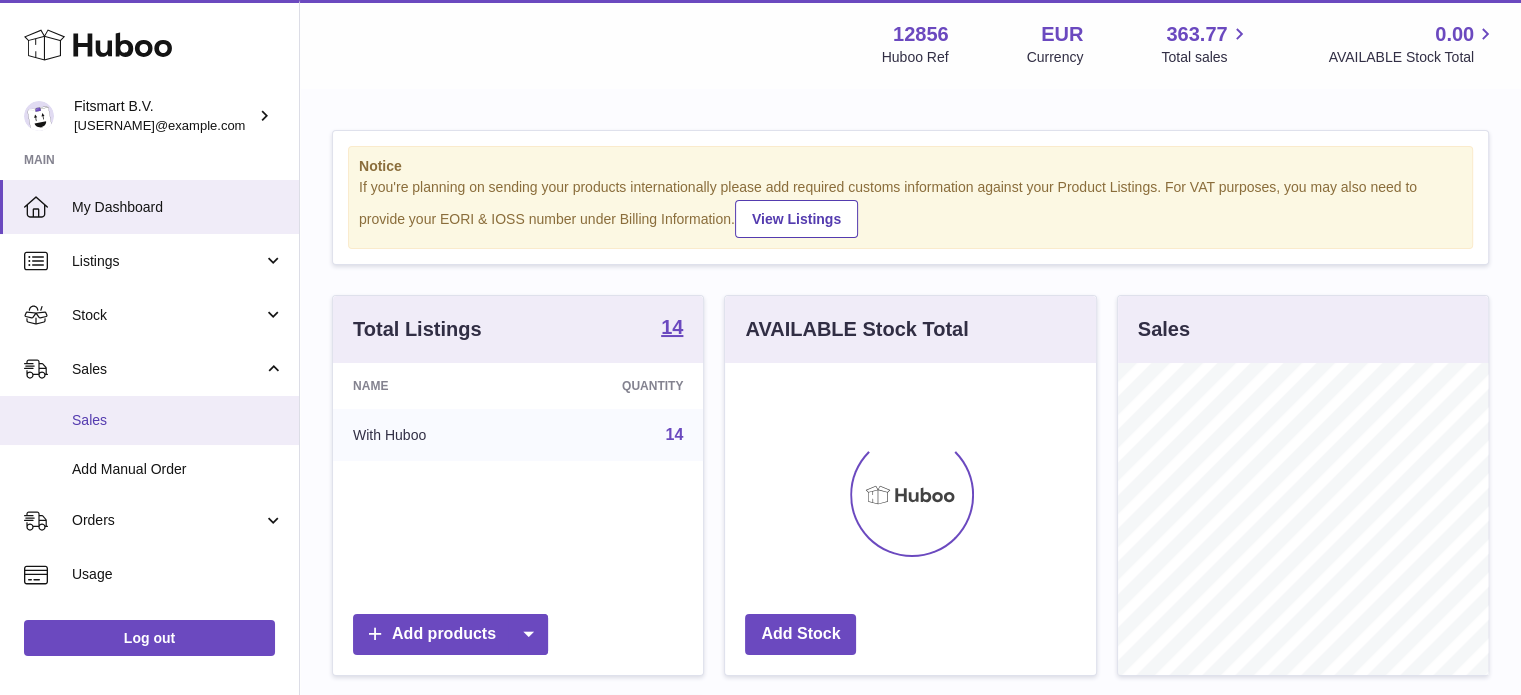 click on "Sales" at bounding box center (178, 420) 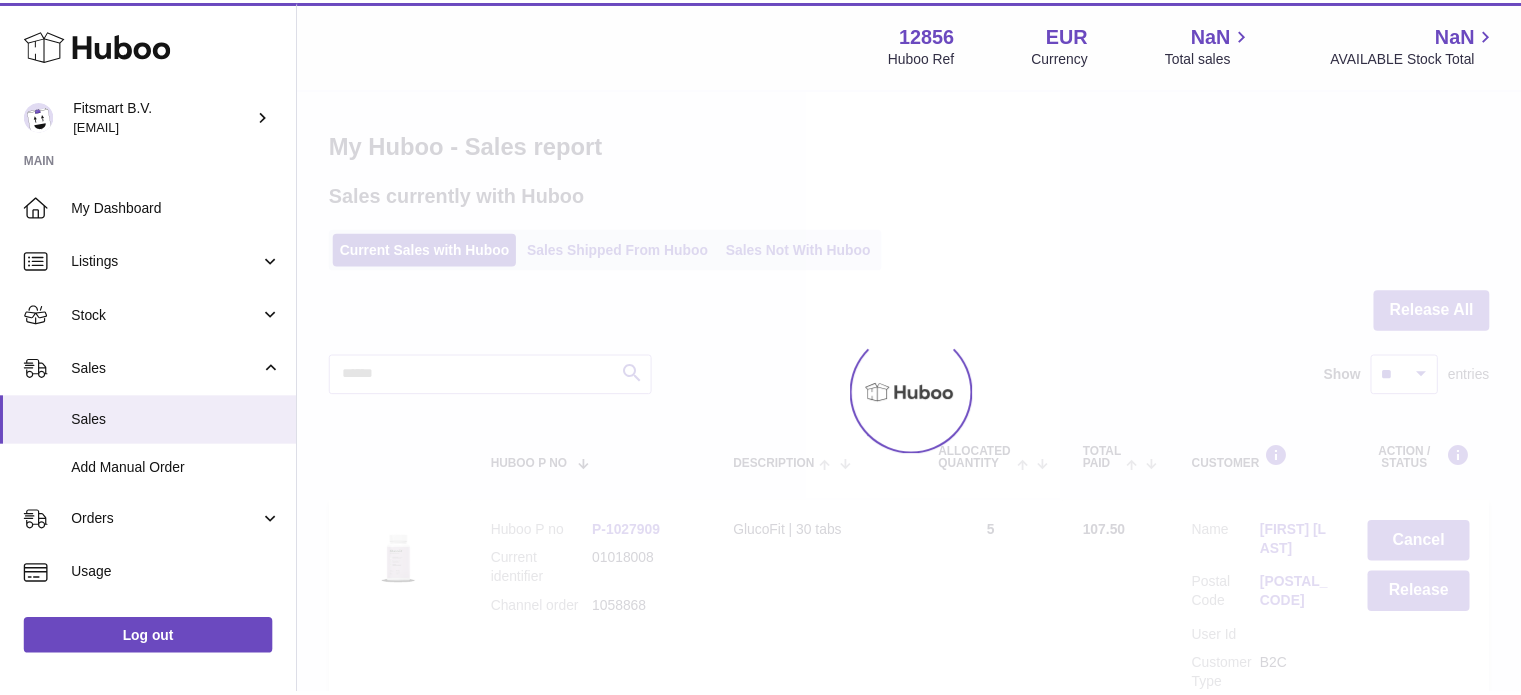 scroll, scrollTop: 0, scrollLeft: 0, axis: both 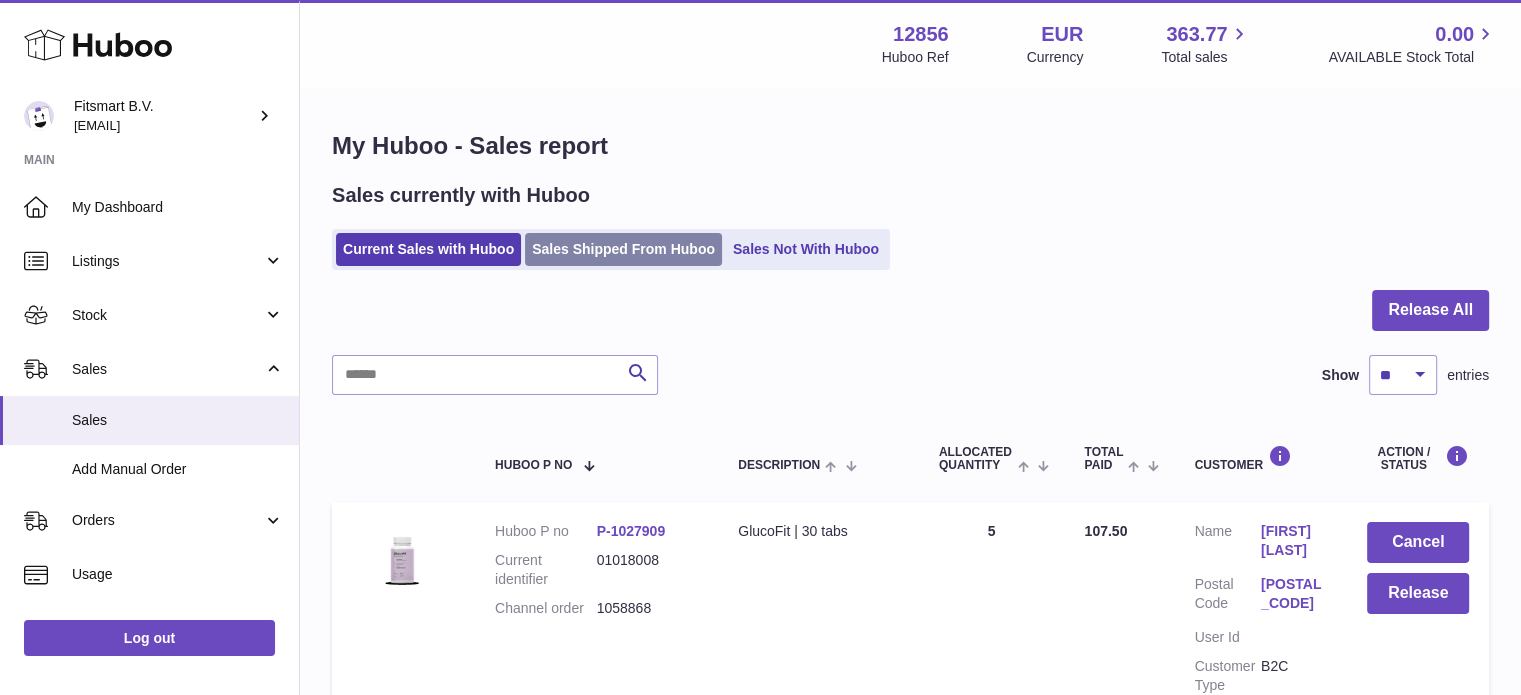 click on "Sales Shipped From Huboo" at bounding box center [623, 249] 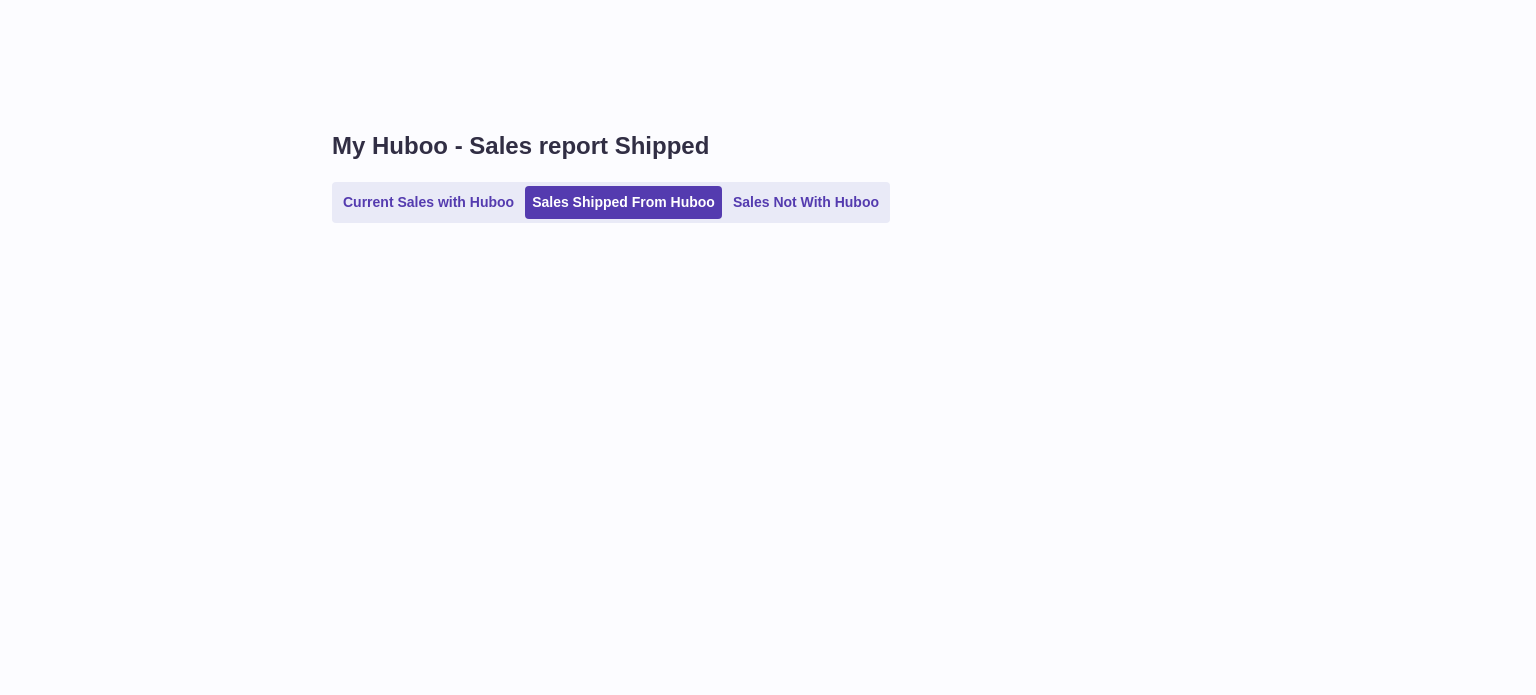 scroll, scrollTop: 0, scrollLeft: 0, axis: both 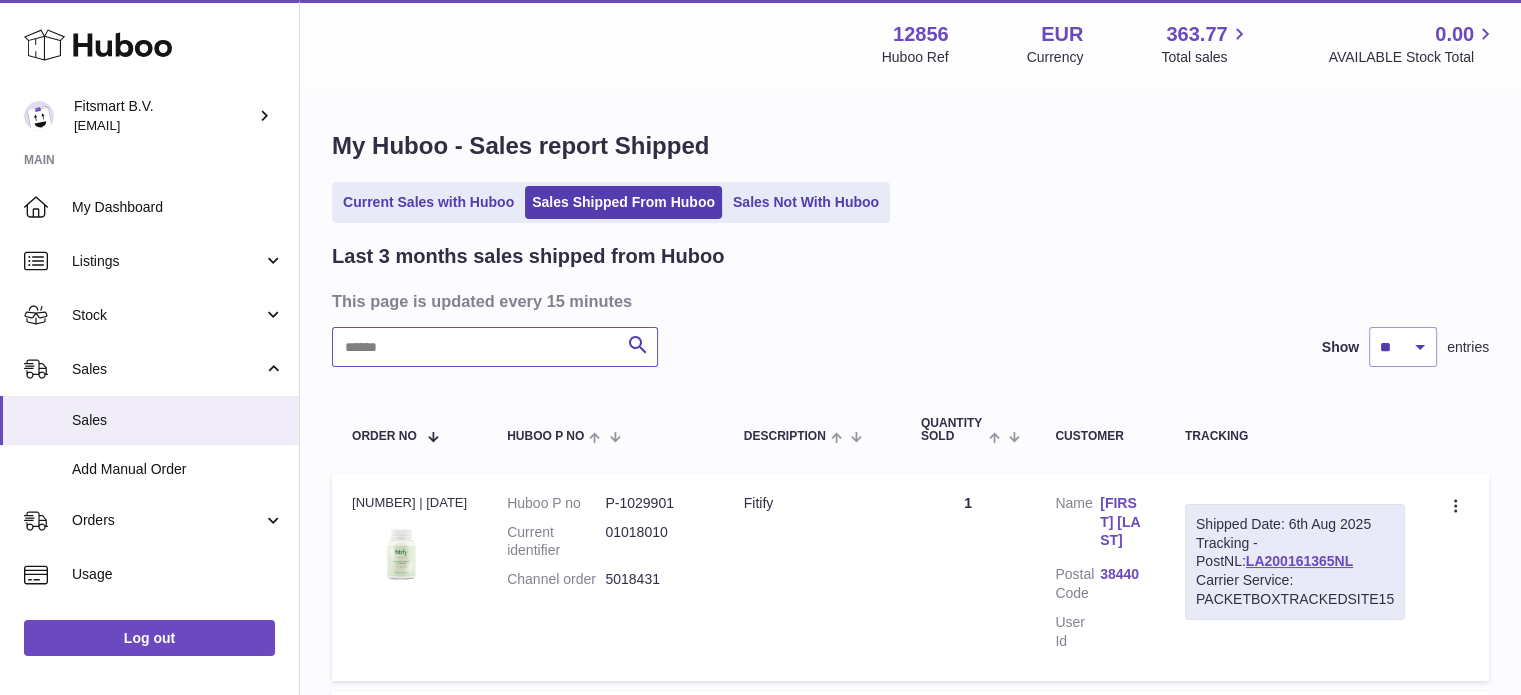 click at bounding box center (495, 347) 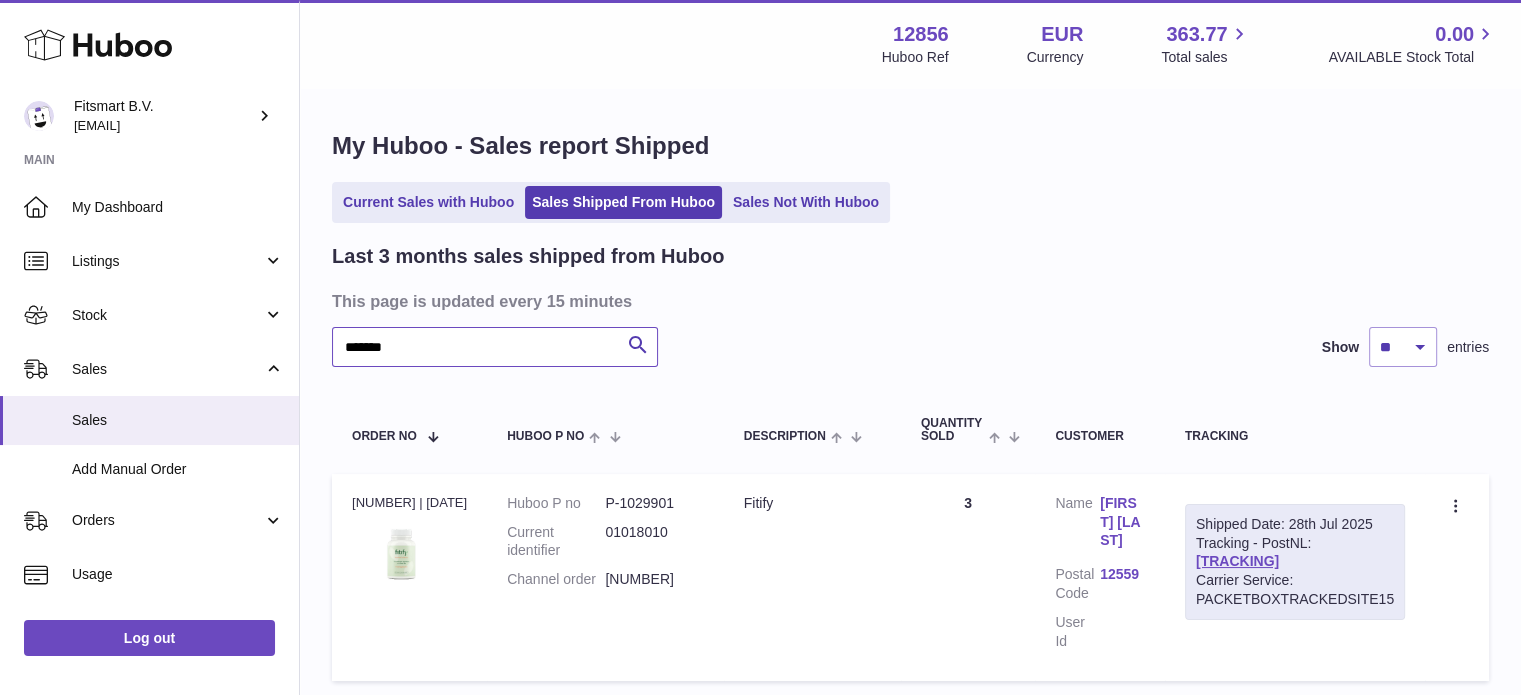 type on "*******" 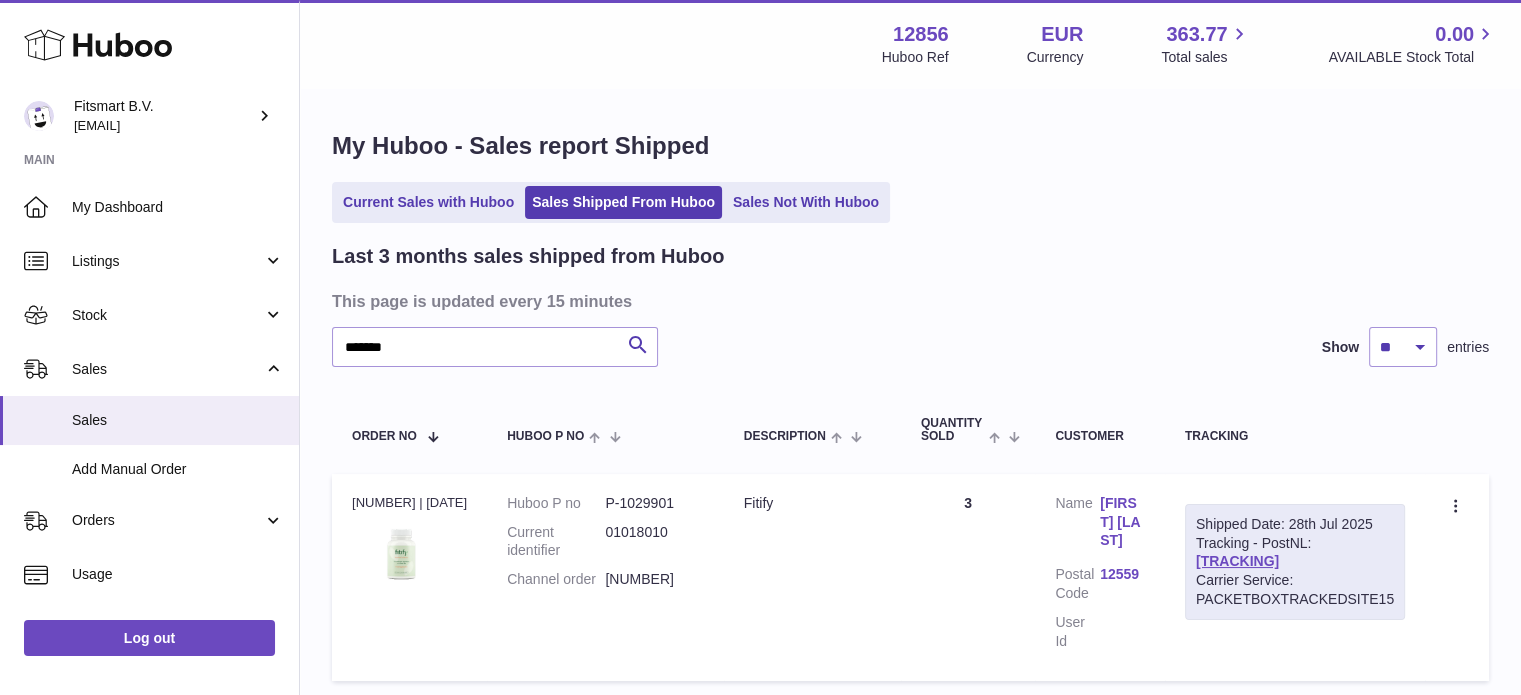 click on "[FIRST] [LAST]" at bounding box center (1122, 522) 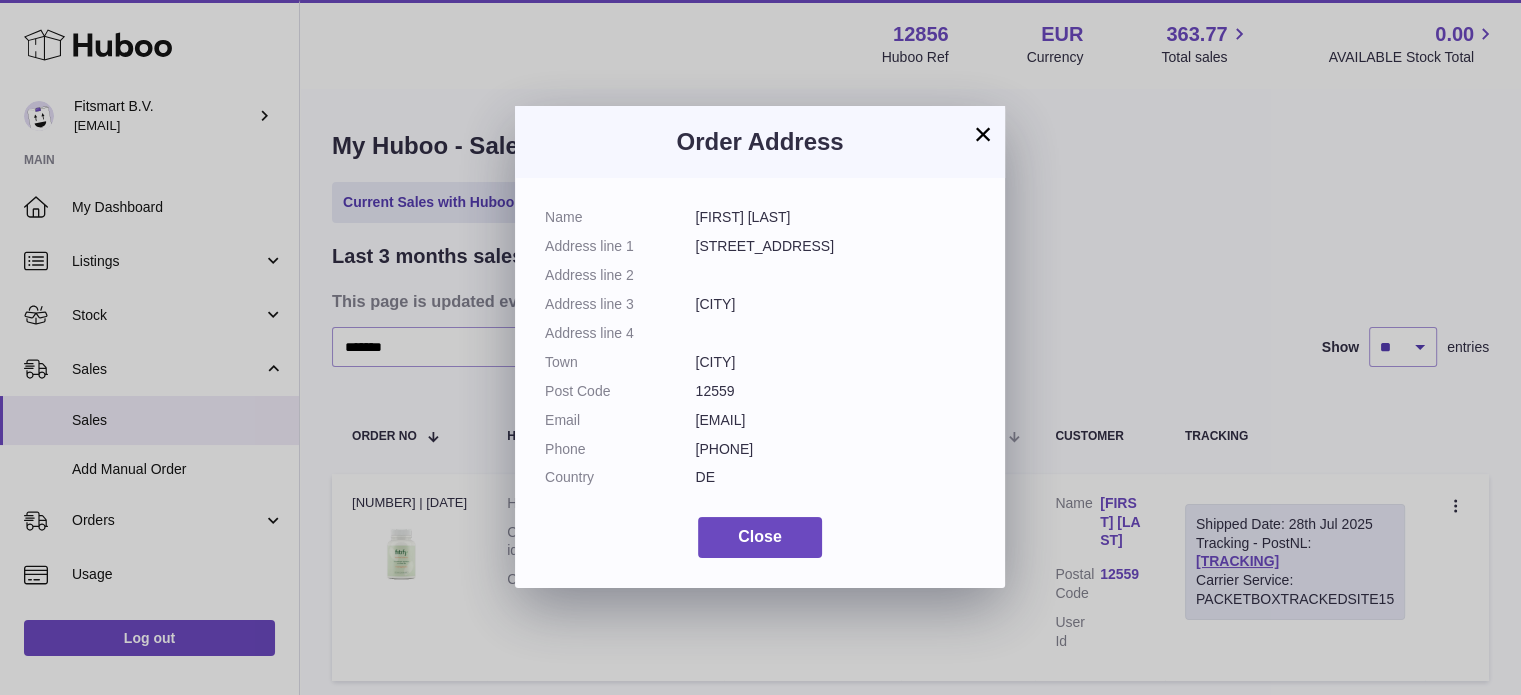 click on "×
Order Address
Name
[FIRST] [LAST]
Address line 1
[STREET_ADDRESS]
Address line 2
Address line 3
[CITY]
Address line 4
Town
[CITY]
Post Code
[POSTAL_CODE]
Email
[EMAIL]
Phone
[PHONE]
Country
[COUNTRY]    Close" at bounding box center [760, 347] 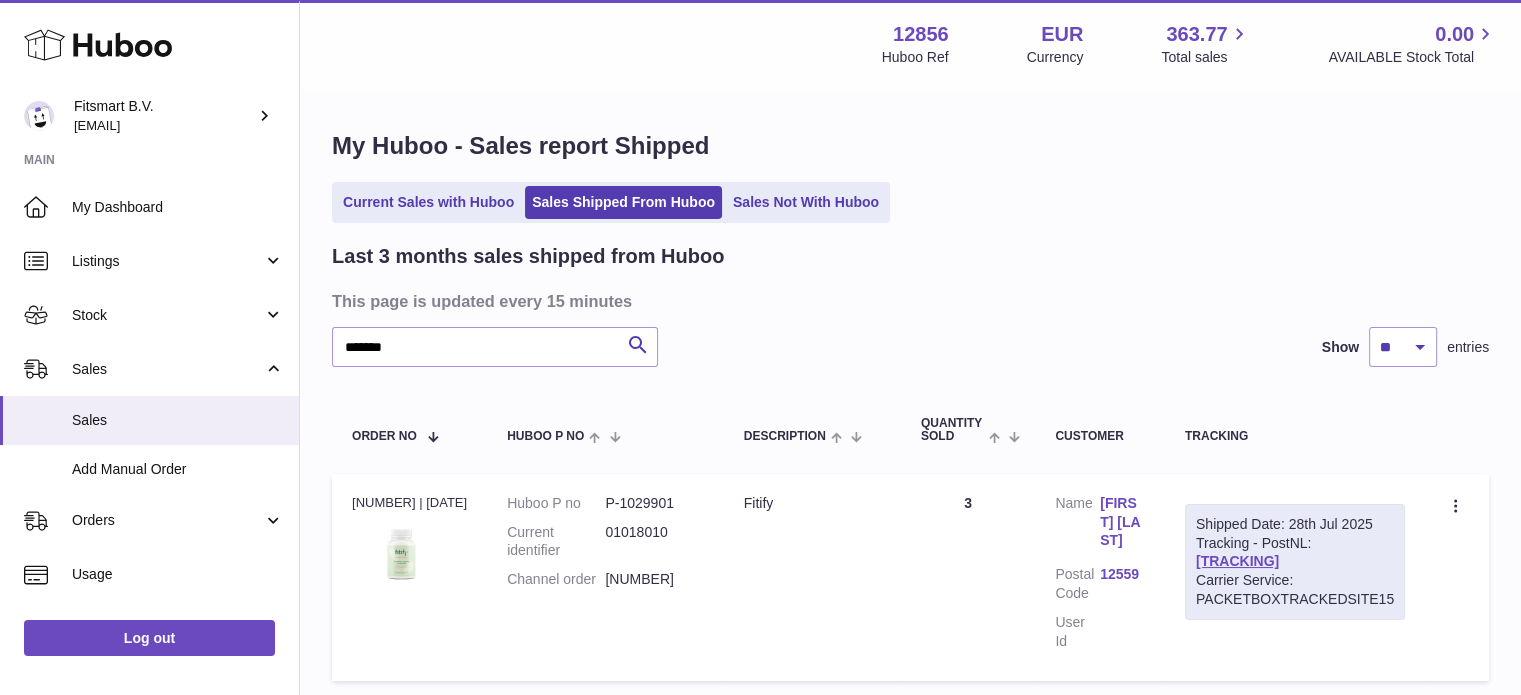 click on "Shipped Date: [DATE]
Tracking - PostNL:
[TRACKING]
Carrier Service: PACKETBOXTRACKEDSITE15" at bounding box center [1295, 562] 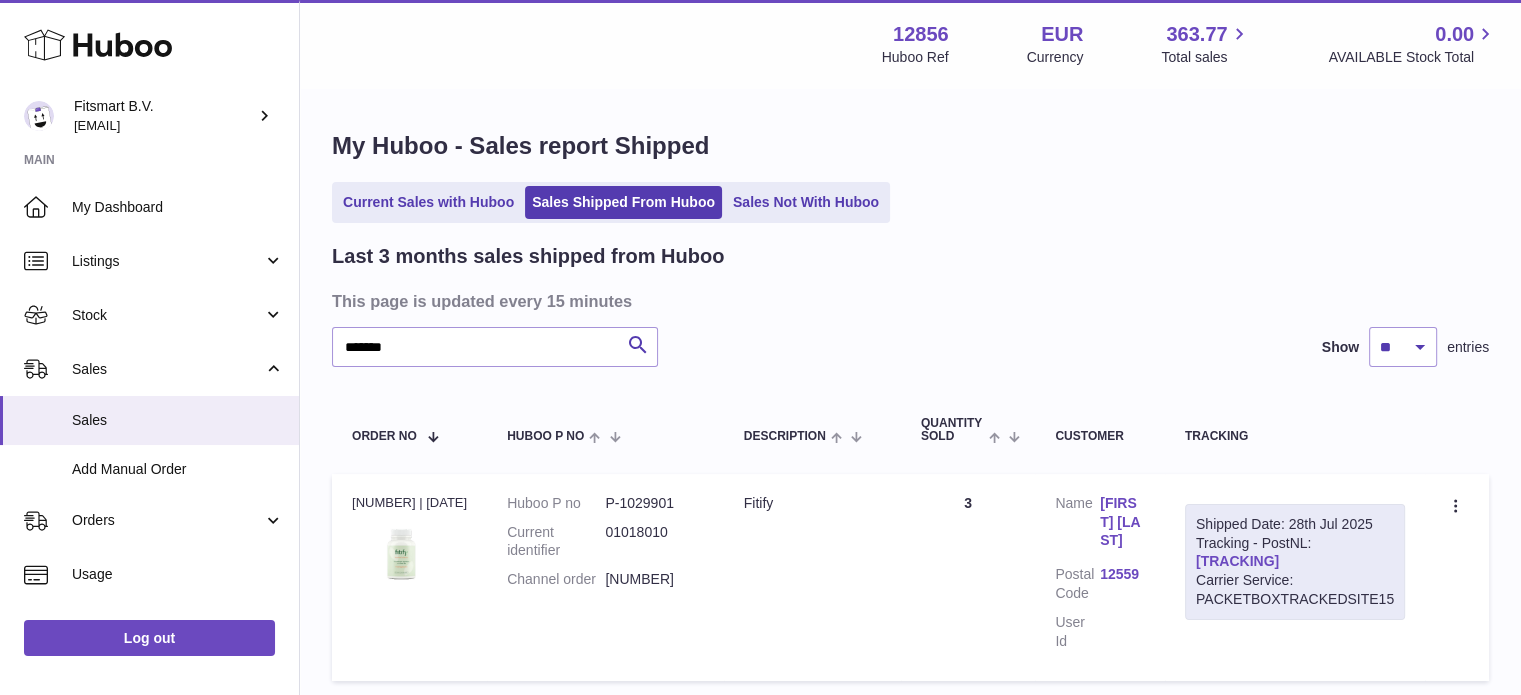 click on "[TRACKING]" at bounding box center [1237, 561] 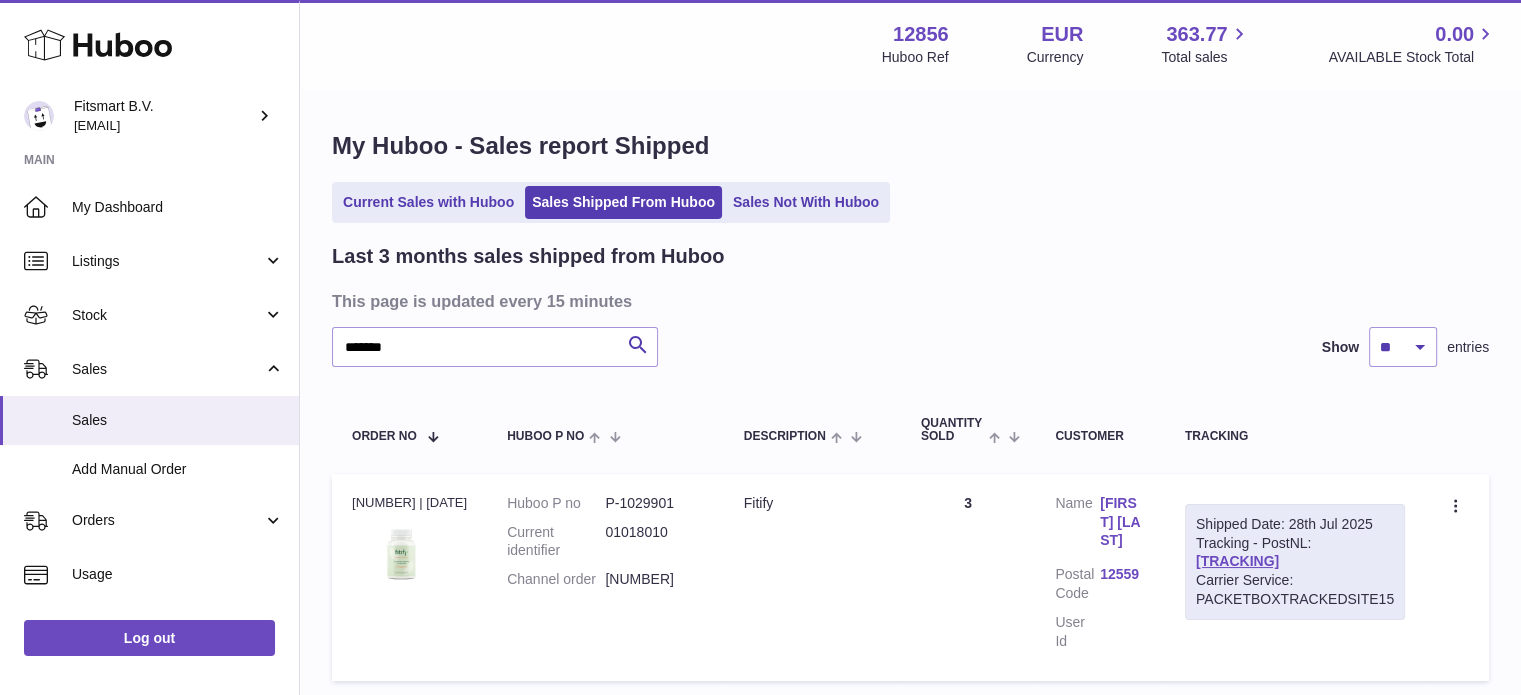 drag, startPoint x: 695, startPoint y: 583, endPoint x: 603, endPoint y: 612, distance: 96.462425 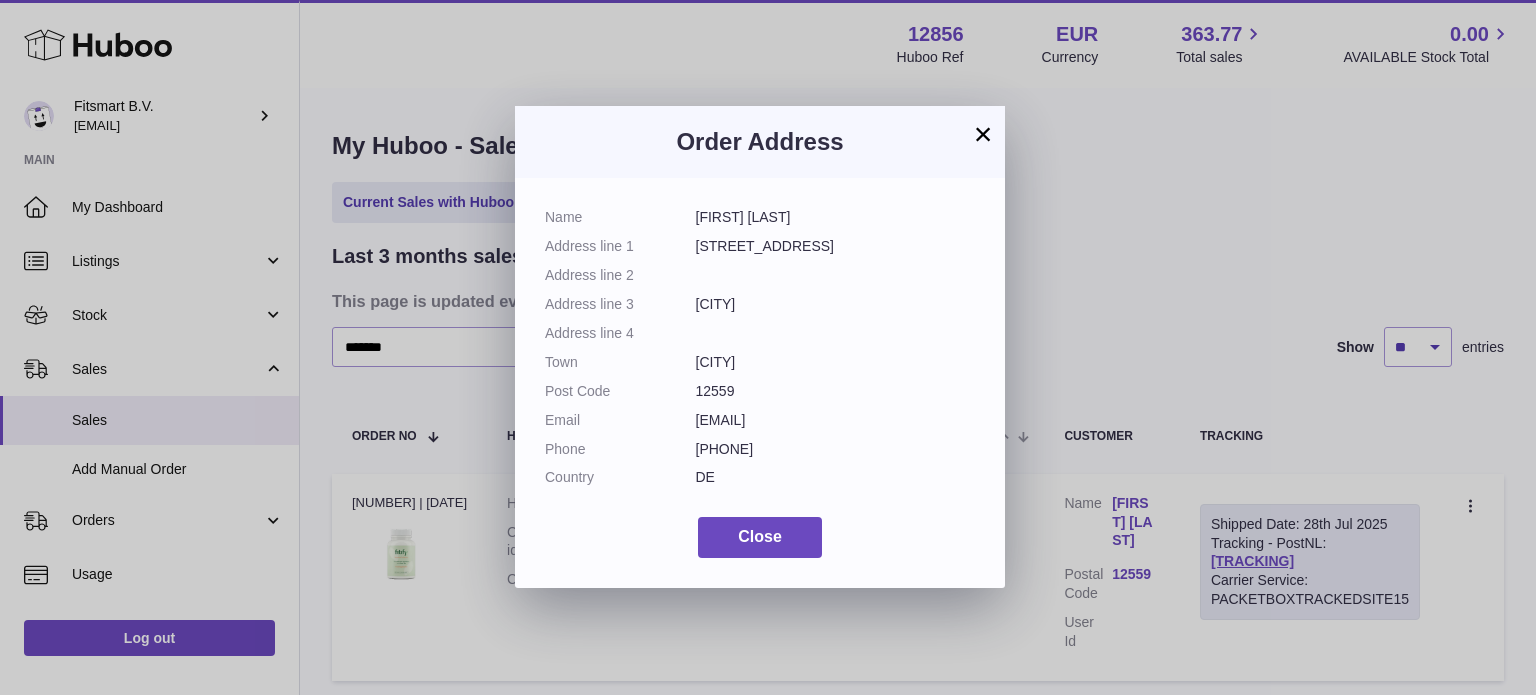 drag, startPoint x: 1201, startPoint y: 220, endPoint x: 1178, endPoint y: 227, distance: 24.04163 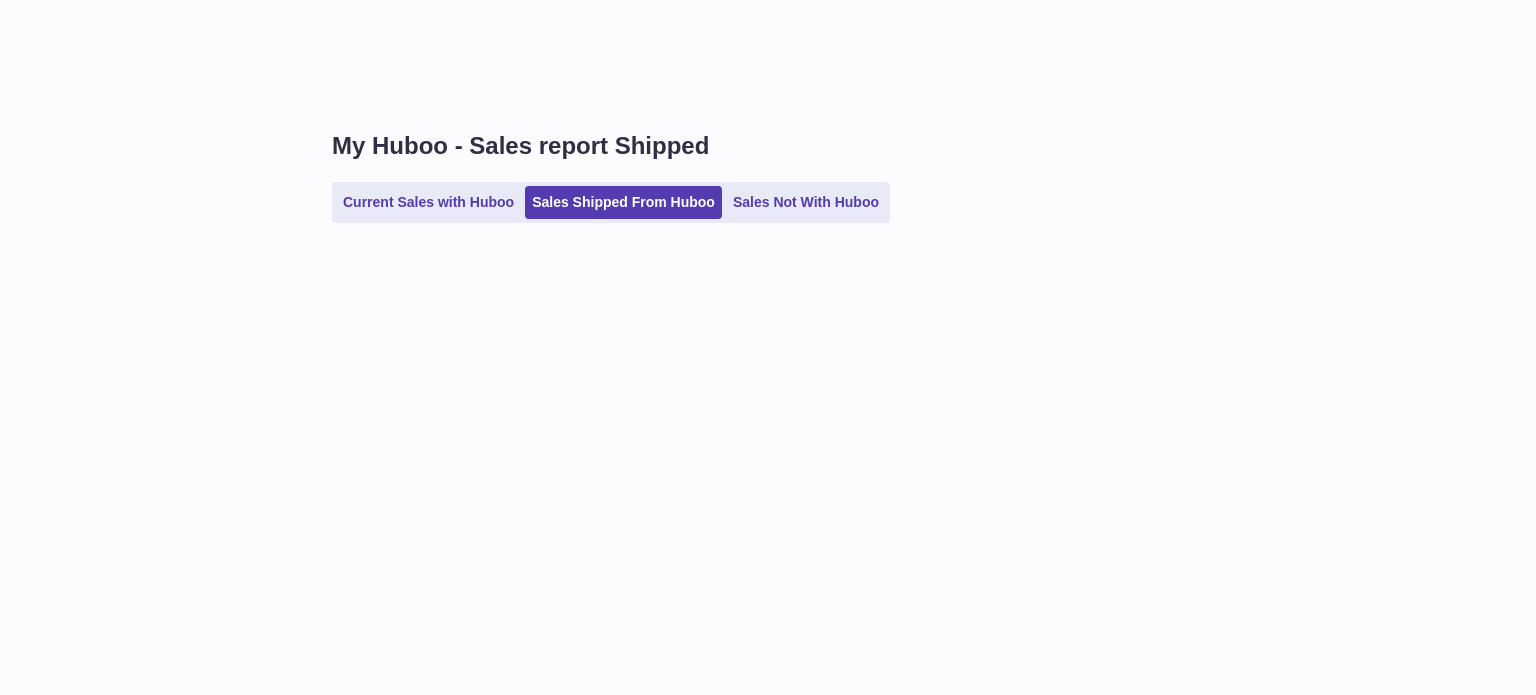 scroll, scrollTop: 0, scrollLeft: 0, axis: both 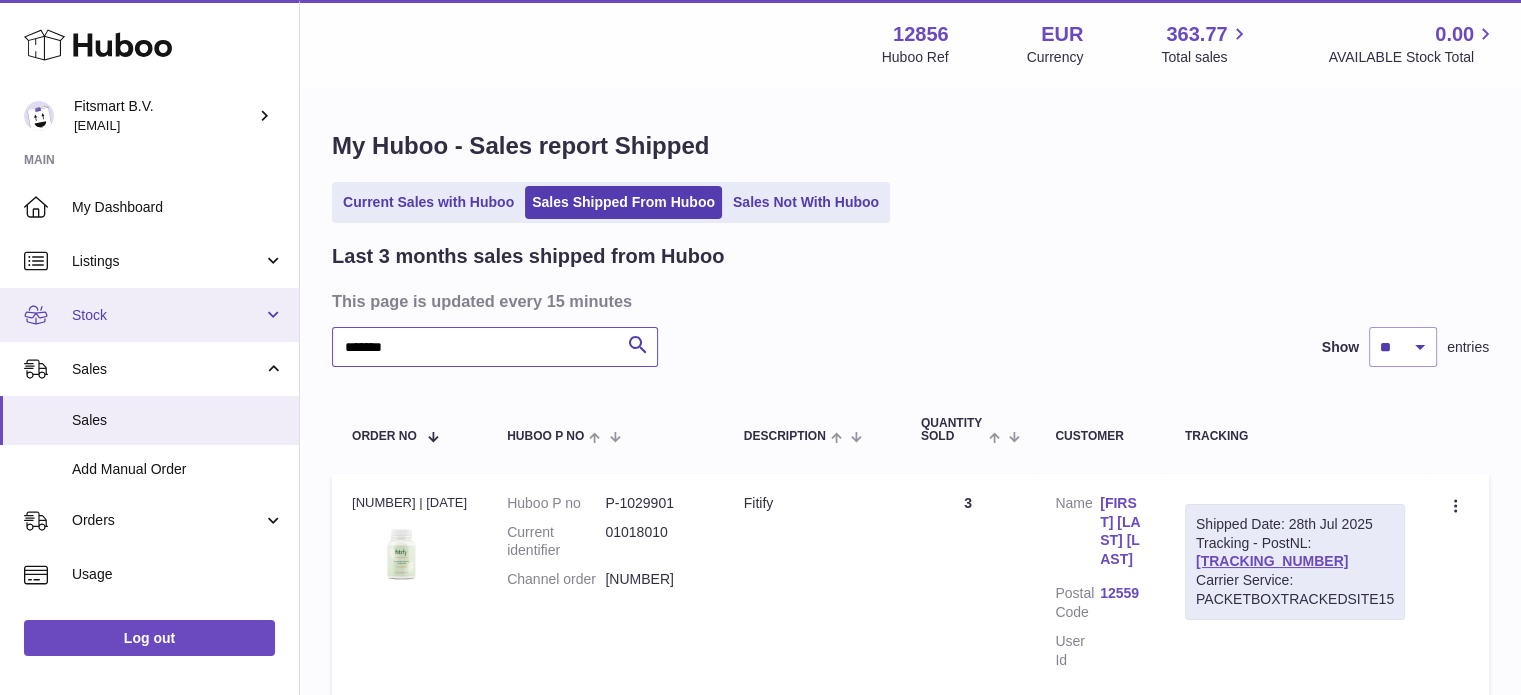 drag, startPoint x: 475, startPoint y: 350, endPoint x: 0, endPoint y: 315, distance: 476.28772 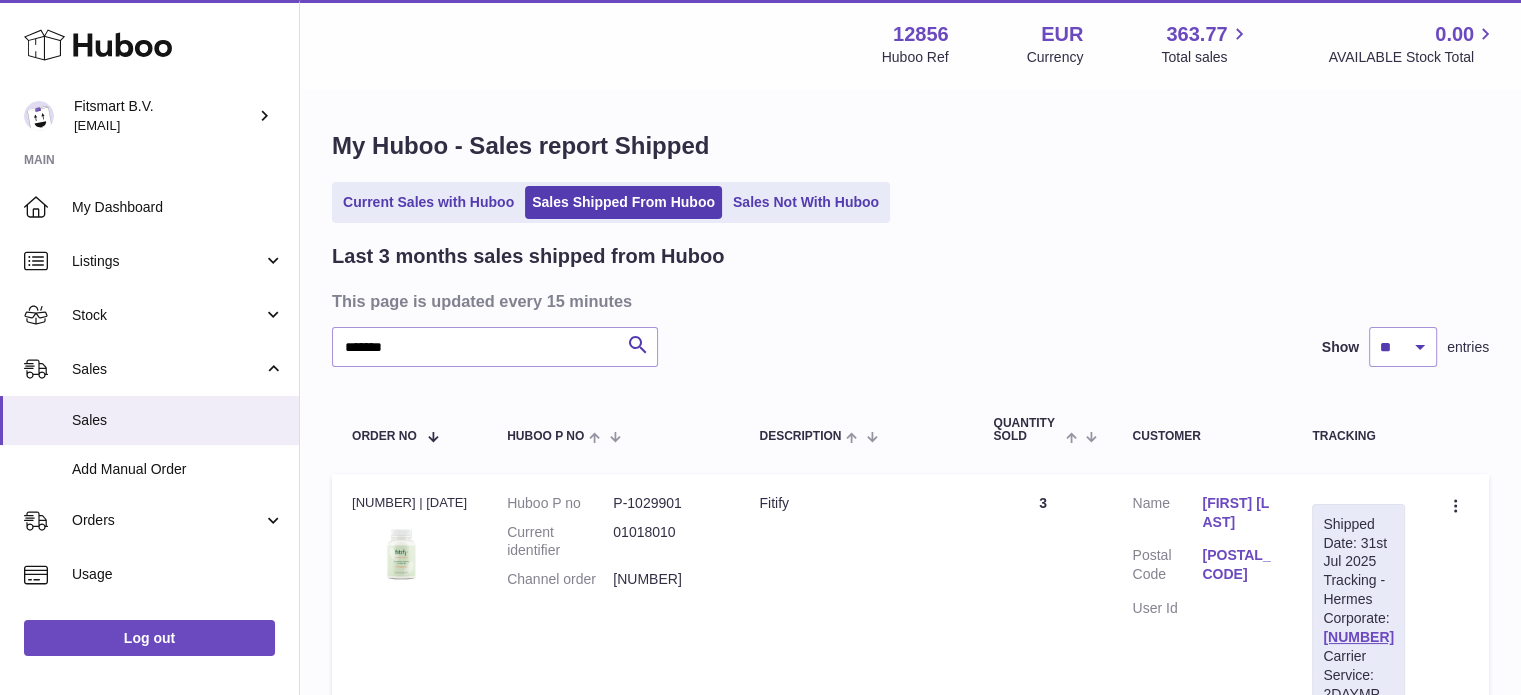 click on "[FIRST] [LAST]" at bounding box center [1237, 513] 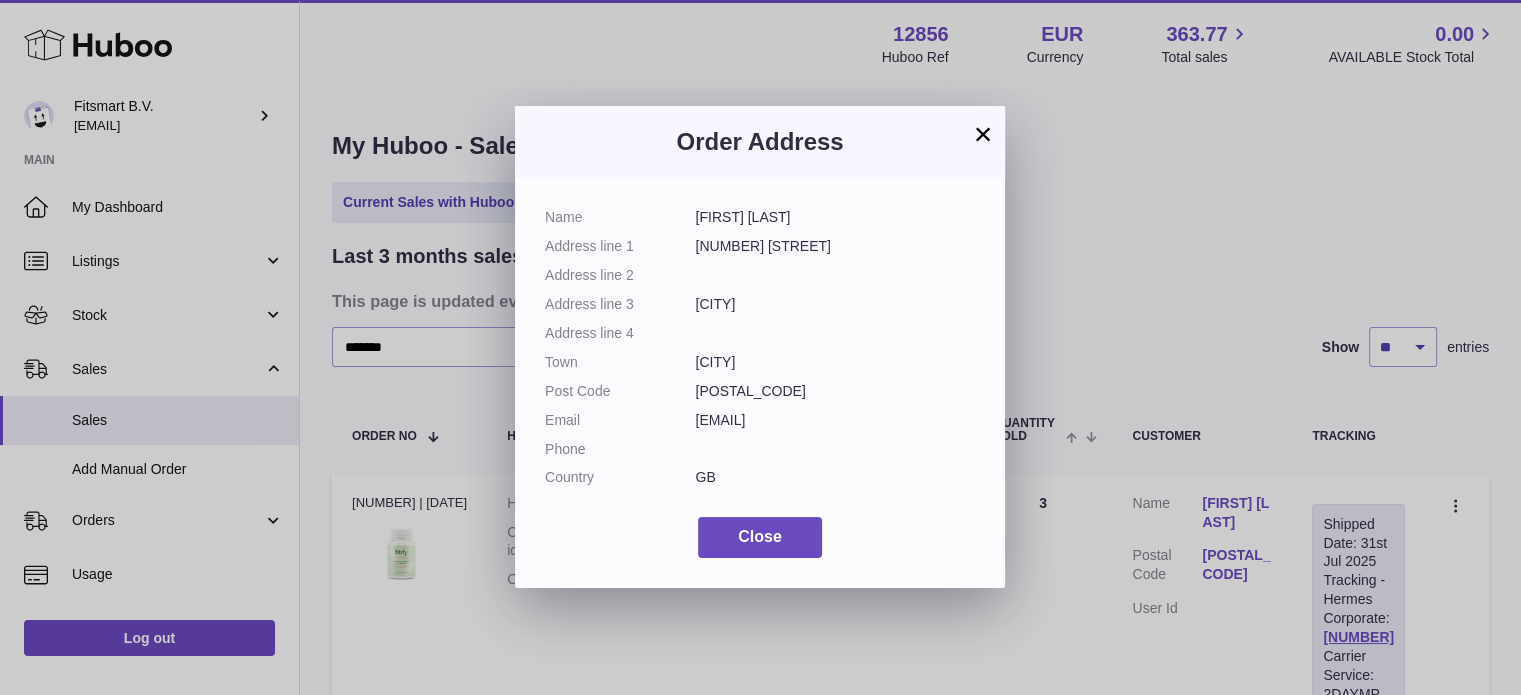 click on "Order Address
Name
[FIRST] [LAST]
Address line 1
[NUMBER] [STREET]
Address line 2
Address line 3
[CITY]
Address line 4
Town
[CITY]
Post Code
[POSTAL_CODE]
Email
[EMAIL]
Phone
Country
[COUNTRY]    Close" at bounding box center (760, 347) 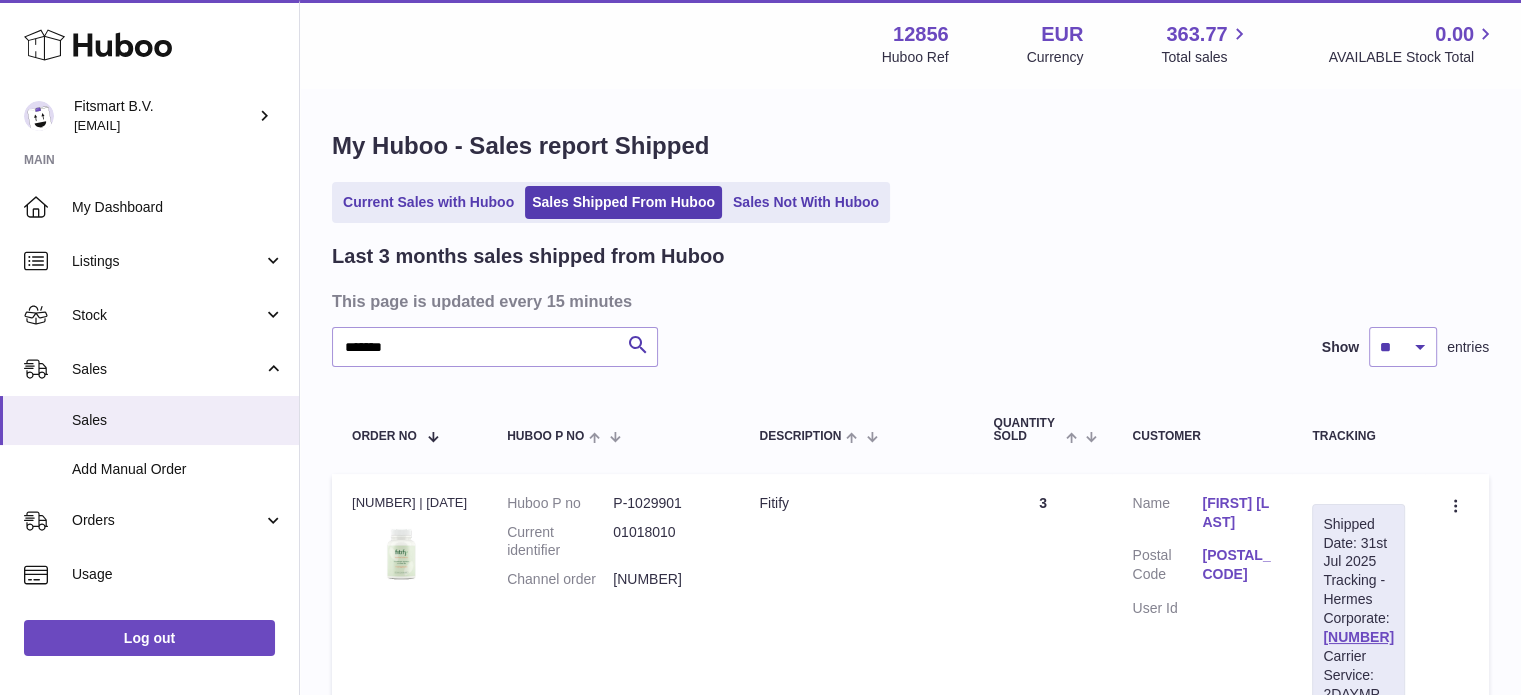 click on "[FIRST] [LAST]" at bounding box center (1237, 513) 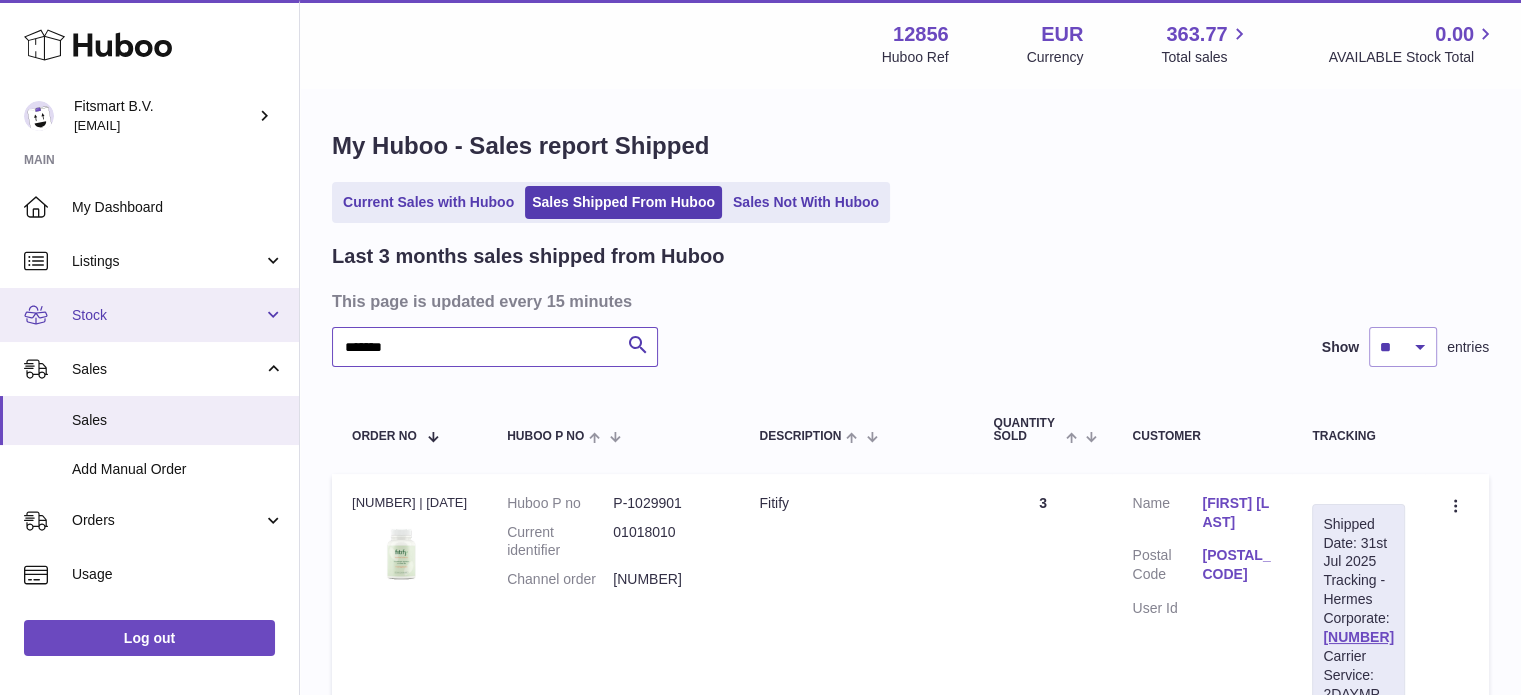 drag, startPoint x: 508, startPoint y: 347, endPoint x: 0, endPoint y: 287, distance: 511.53104 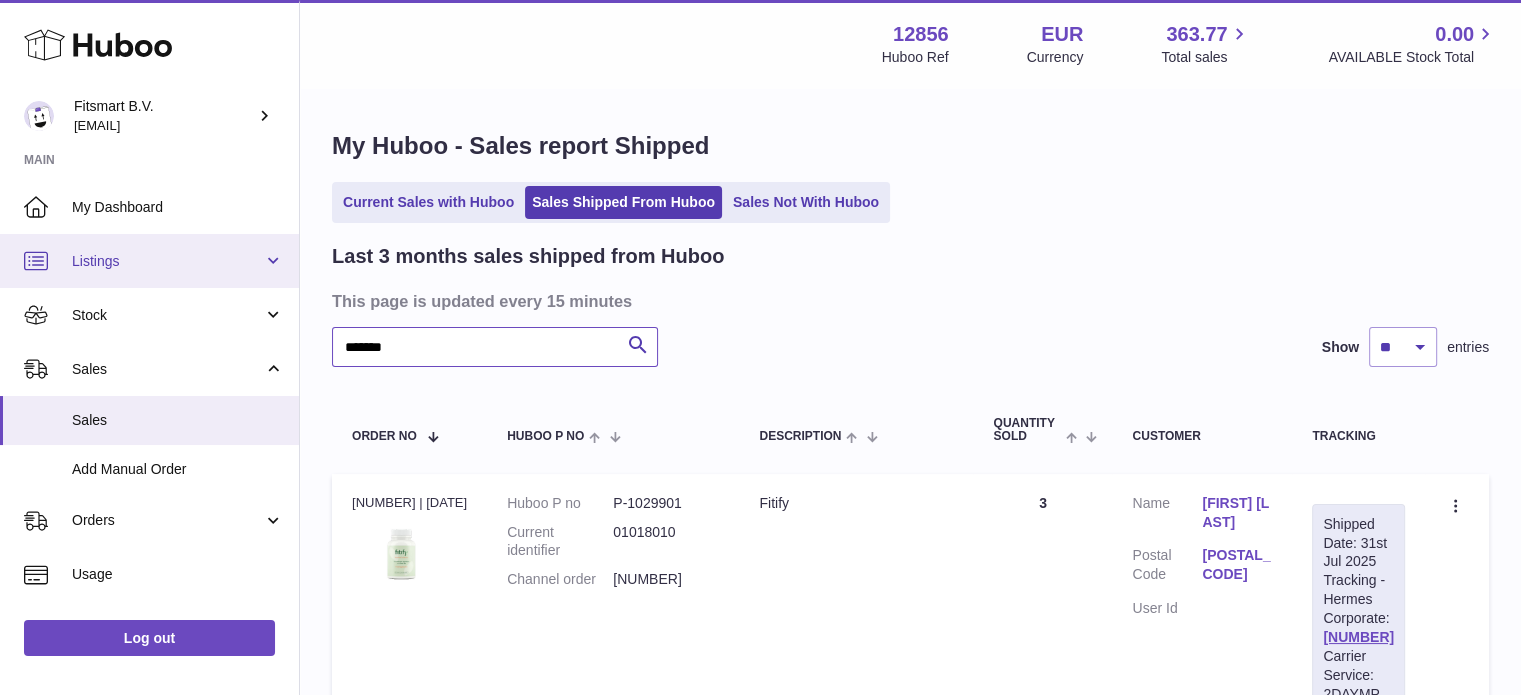 paste 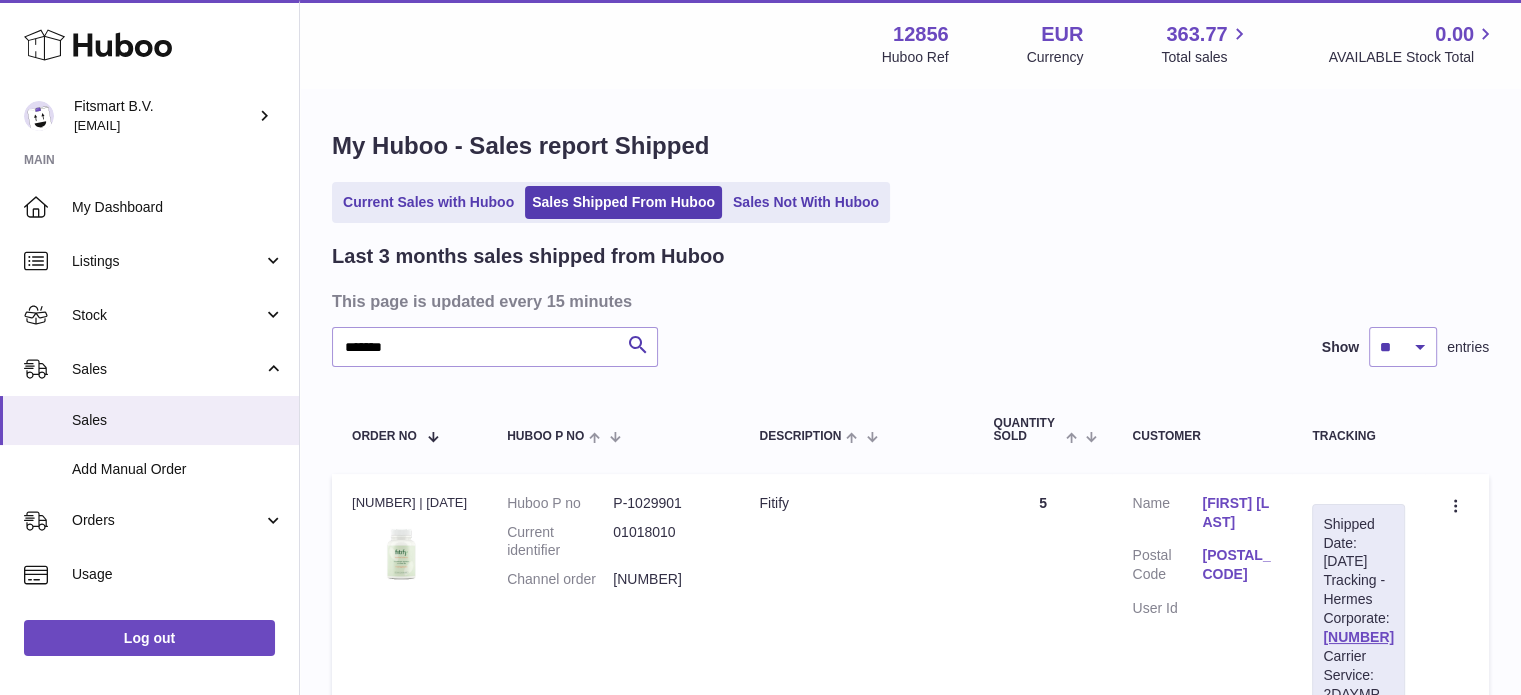 click on "[FIRST] [LAST]" at bounding box center [1237, 513] 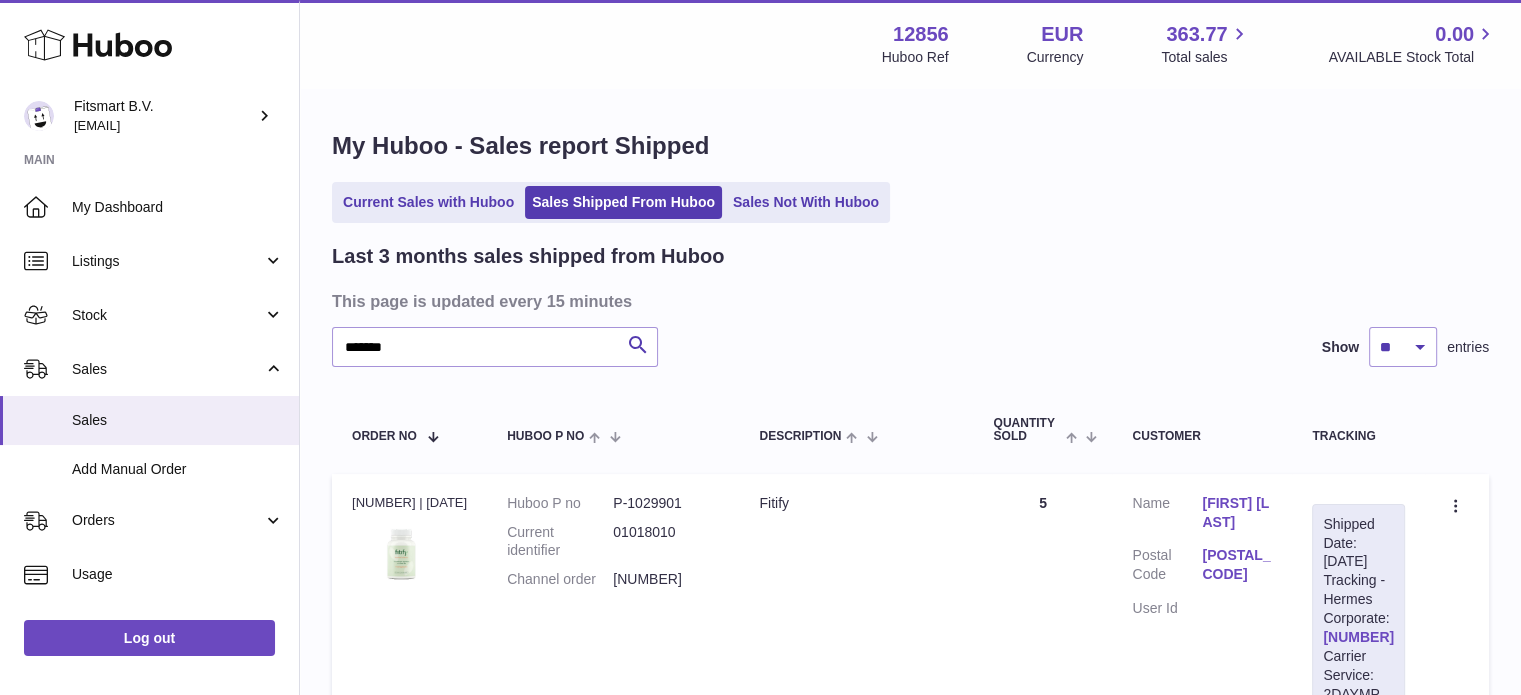 click on "[NUMBER]" at bounding box center [1358, 637] 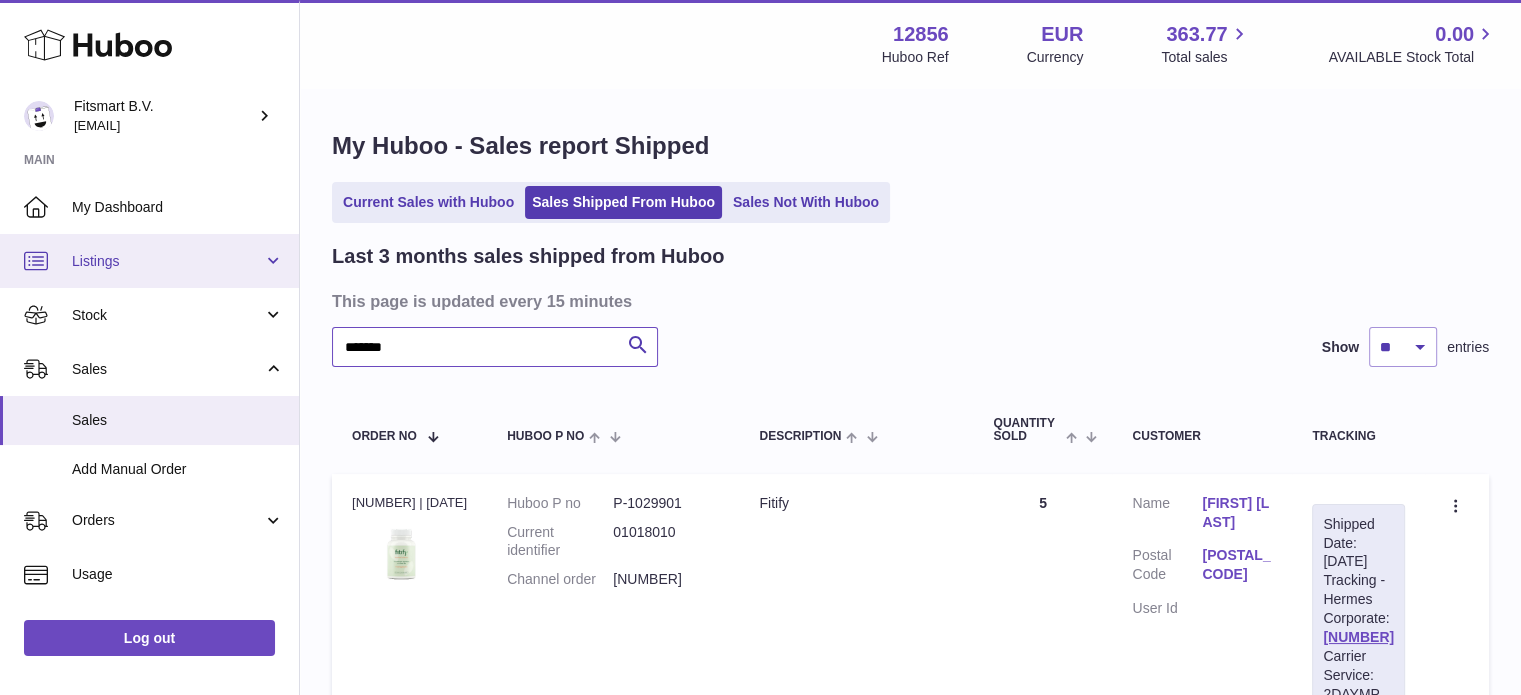drag, startPoint x: 536, startPoint y: 352, endPoint x: 0, endPoint y: 266, distance: 542.8554 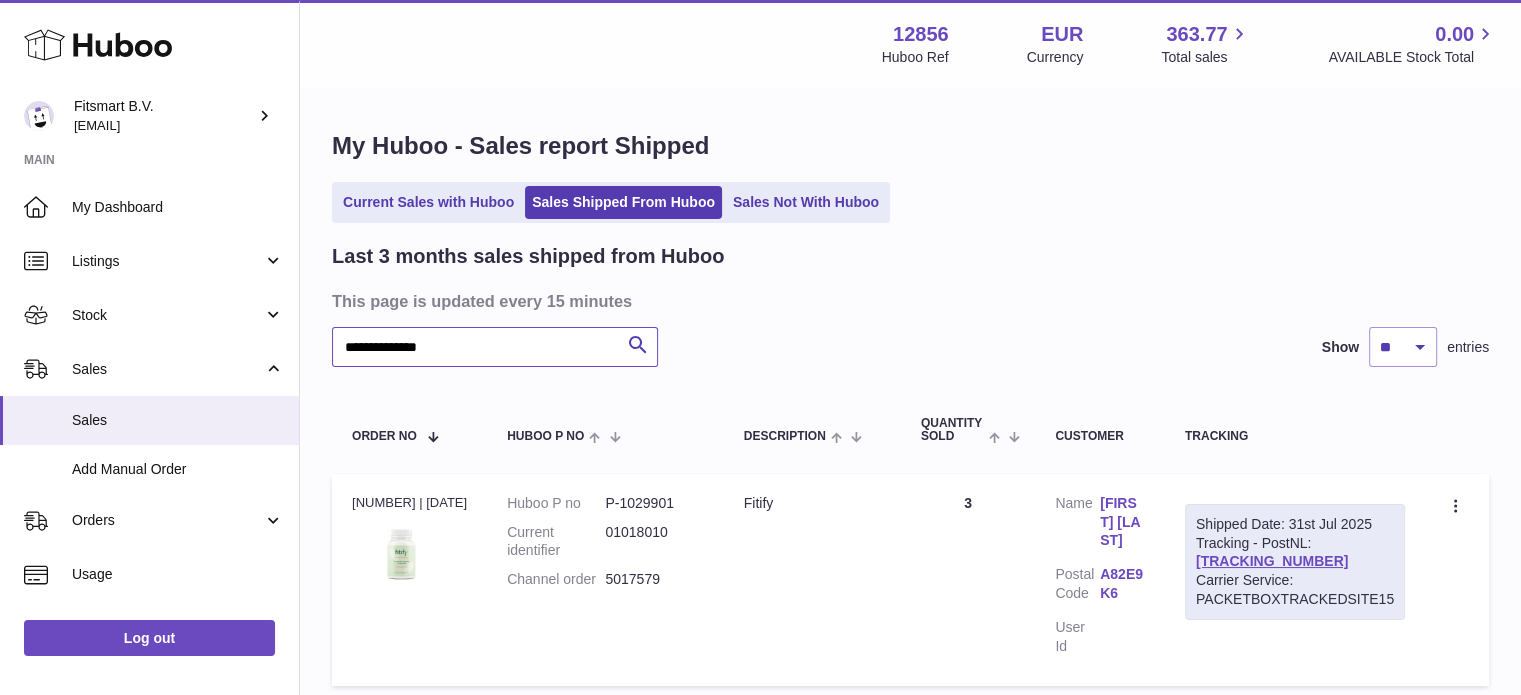 type on "**********" 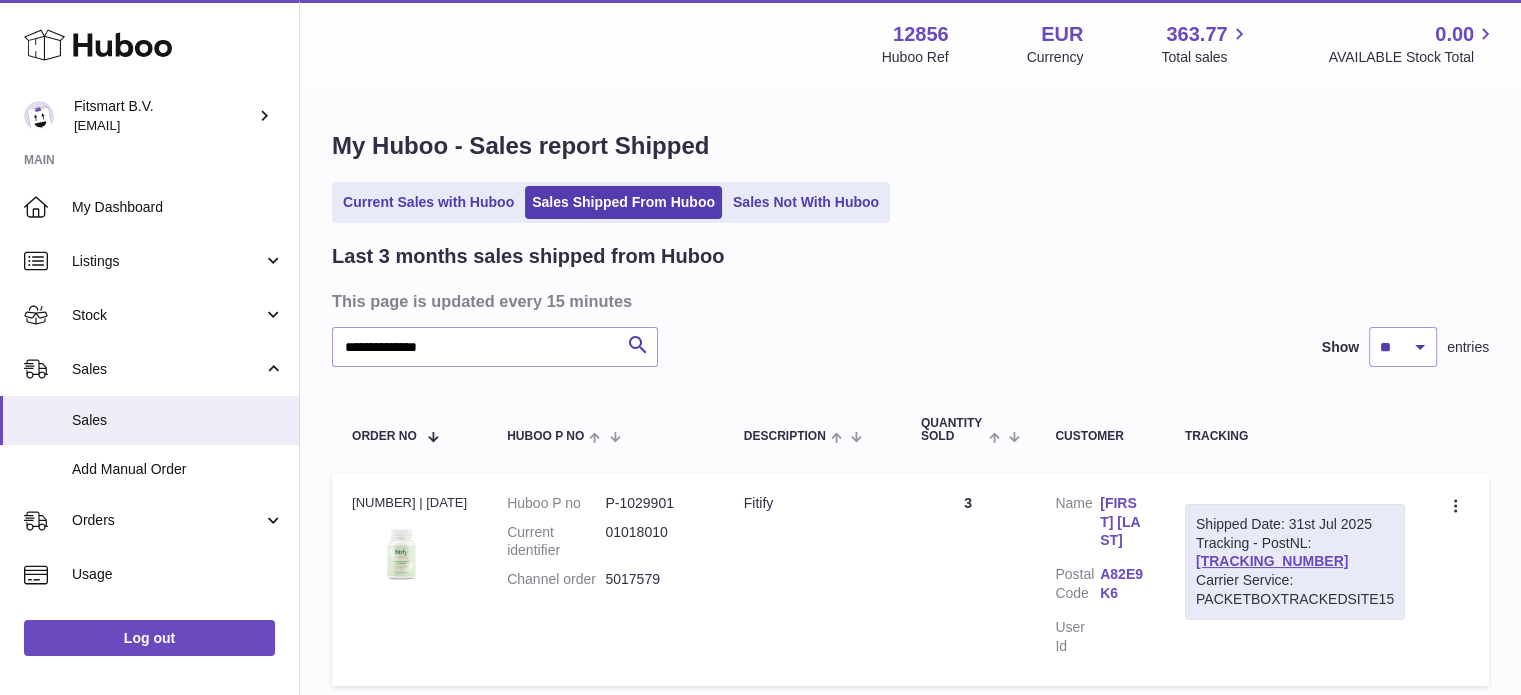 click on "[FIRST] [LAST]" at bounding box center [1122, 522] 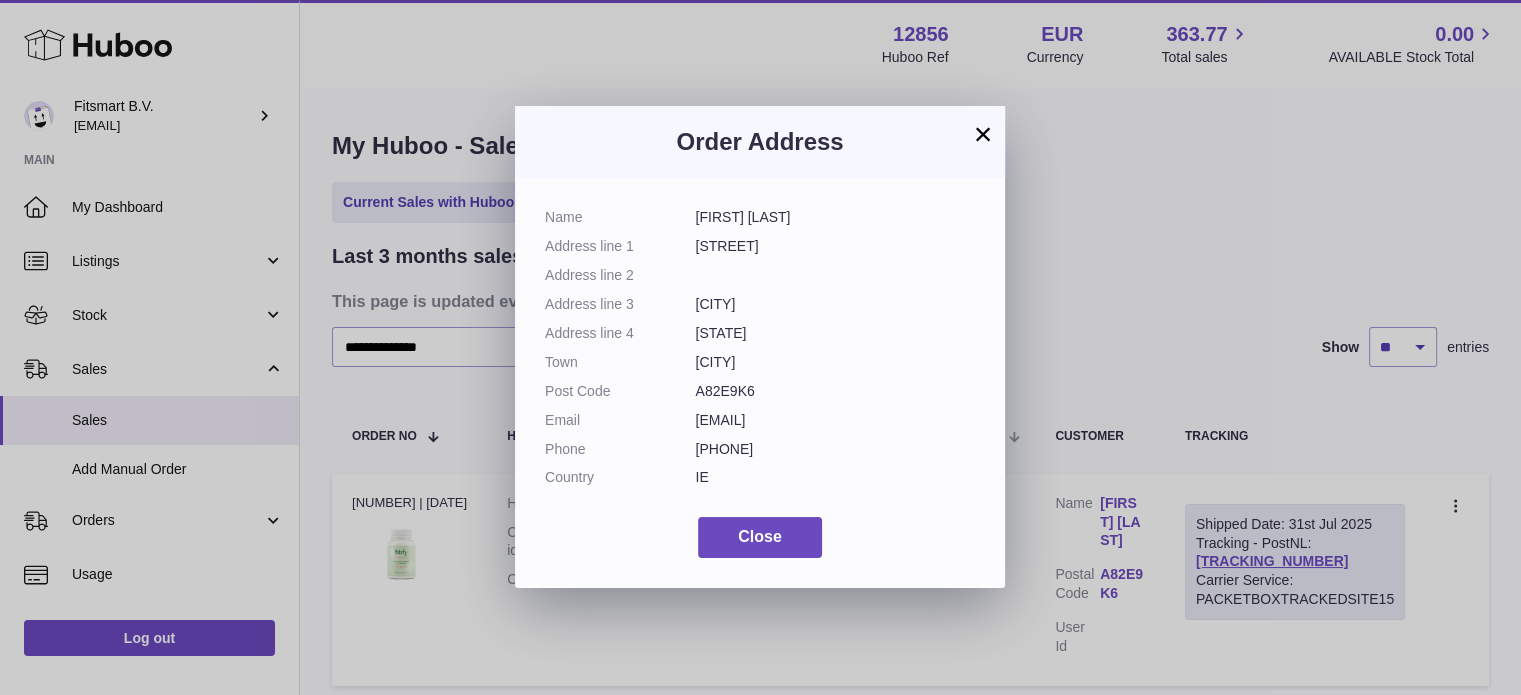 click on "Order Address
Name
[FIRST] [LAST]
Address line 1
[STREET]
Address line 2
Address line 3
[CITY]
Address line 4
[STATE]
Town
[CITY]
Post Code
[POSTAL_CODE]
Email
[EMAIL]
Phone
[PHONE]
Country
[COUNTRY]    Close" at bounding box center (760, 347) 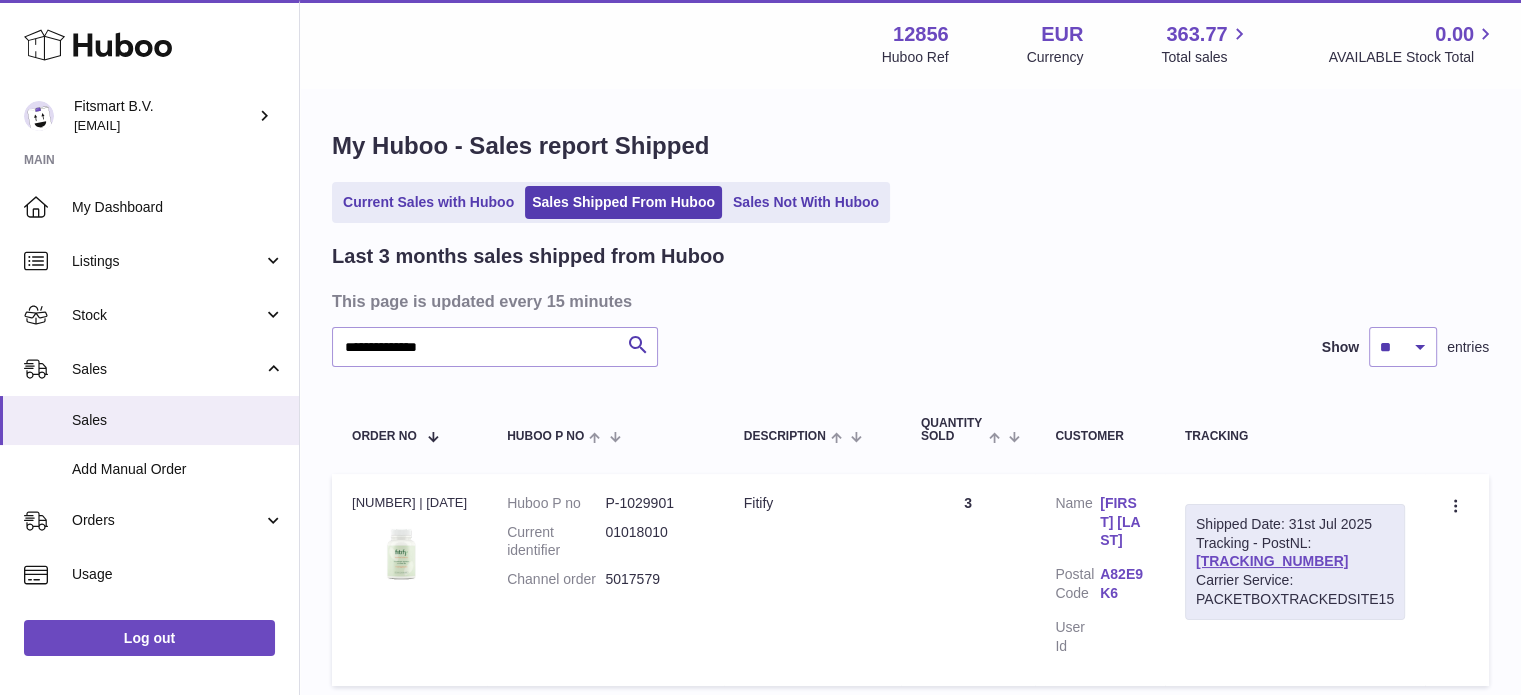 drag, startPoint x: 752, startPoint y: 584, endPoint x: 598, endPoint y: 576, distance: 154.20766 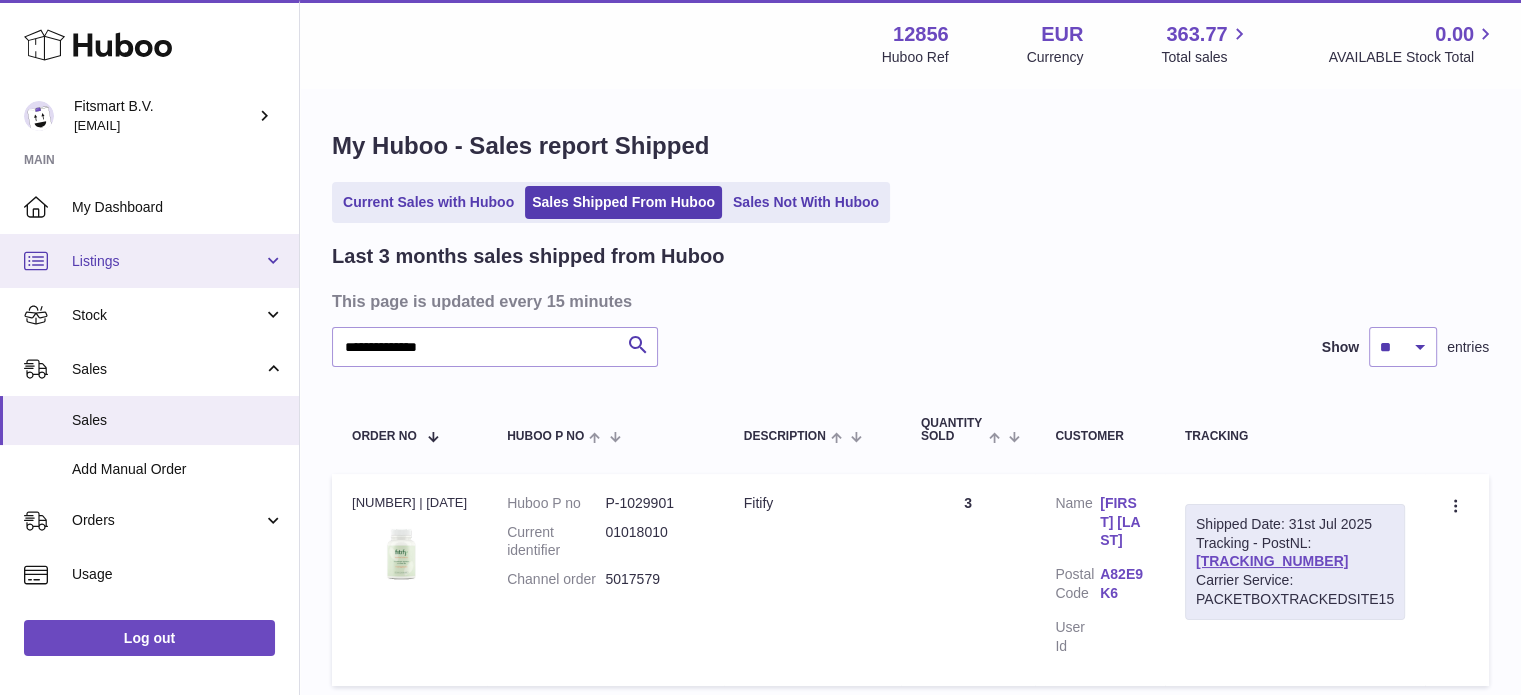 copy on "[NUMBER]     Description" 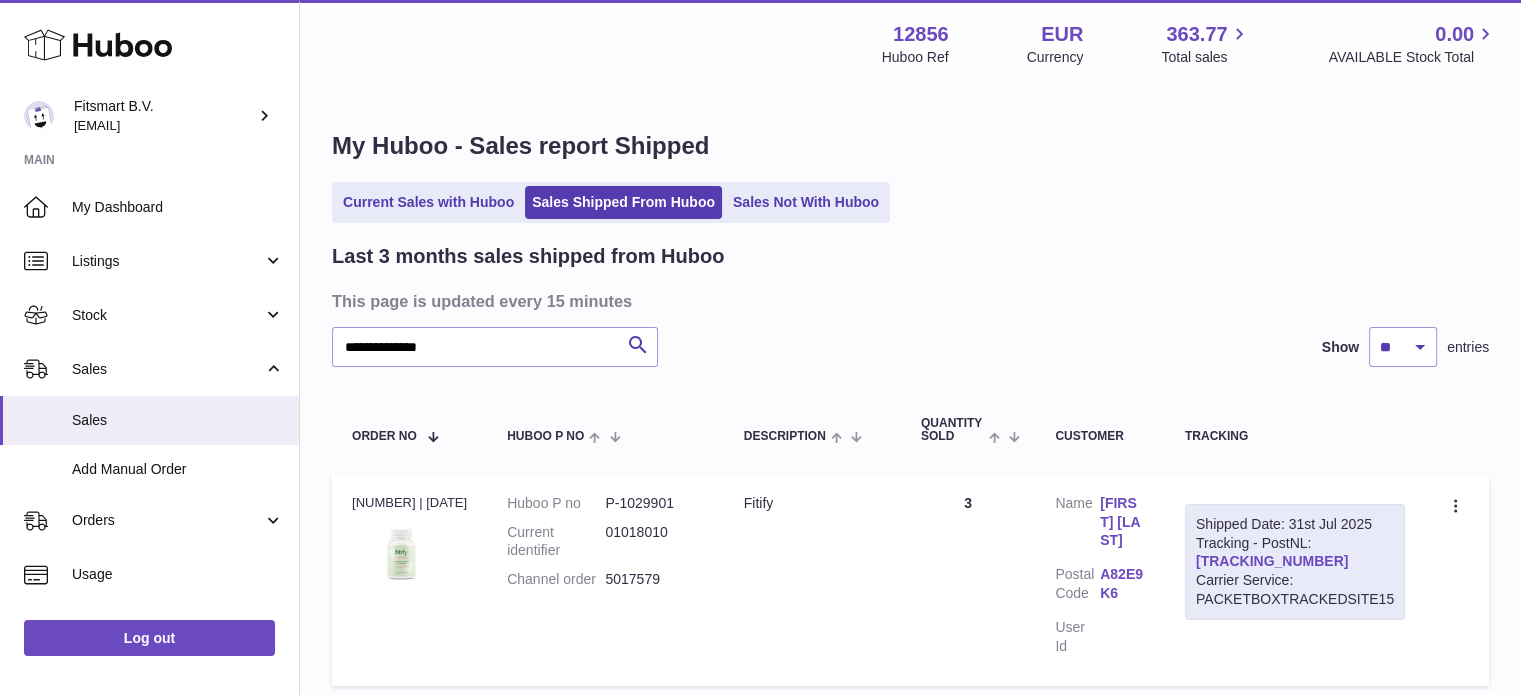 click on "[TRACKING_NUMBER]" at bounding box center (1272, 561) 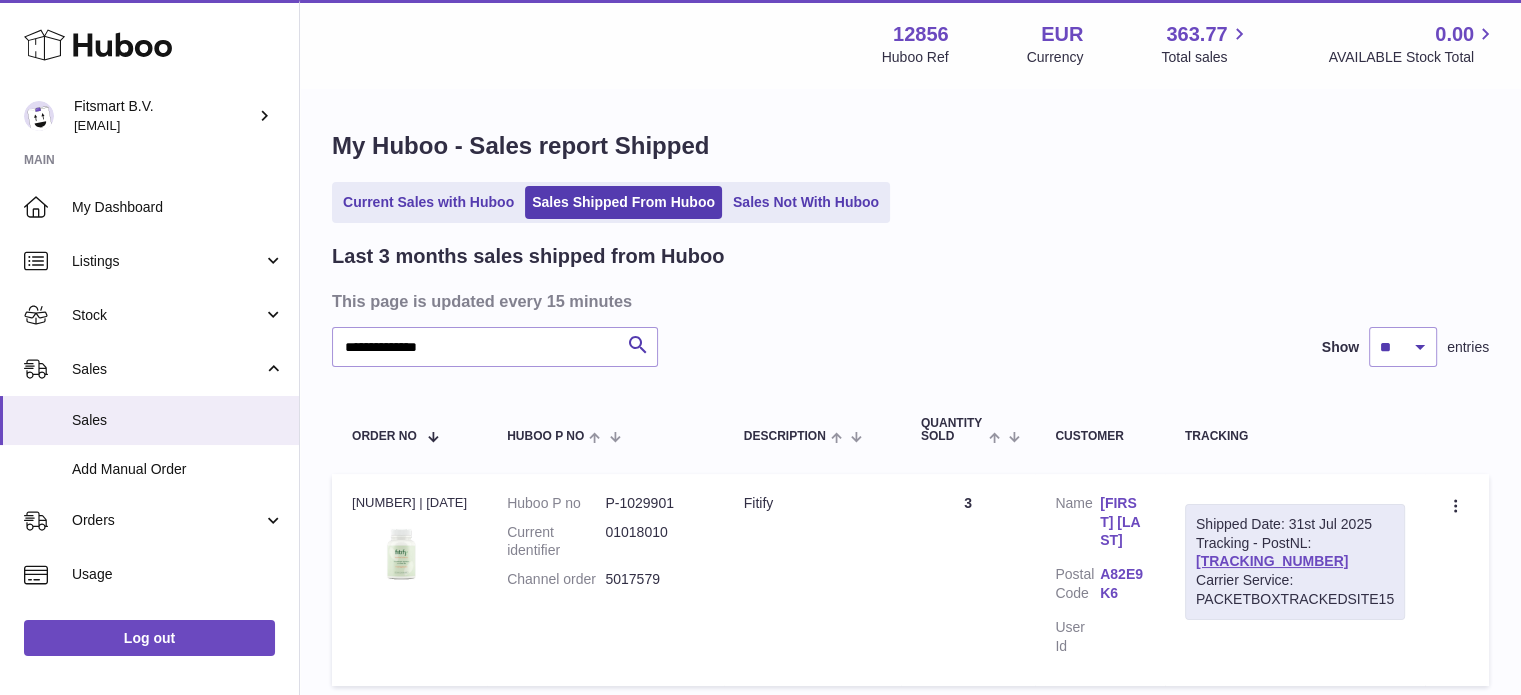 click on "[FIRST] [LAST]" at bounding box center [1122, 522] 